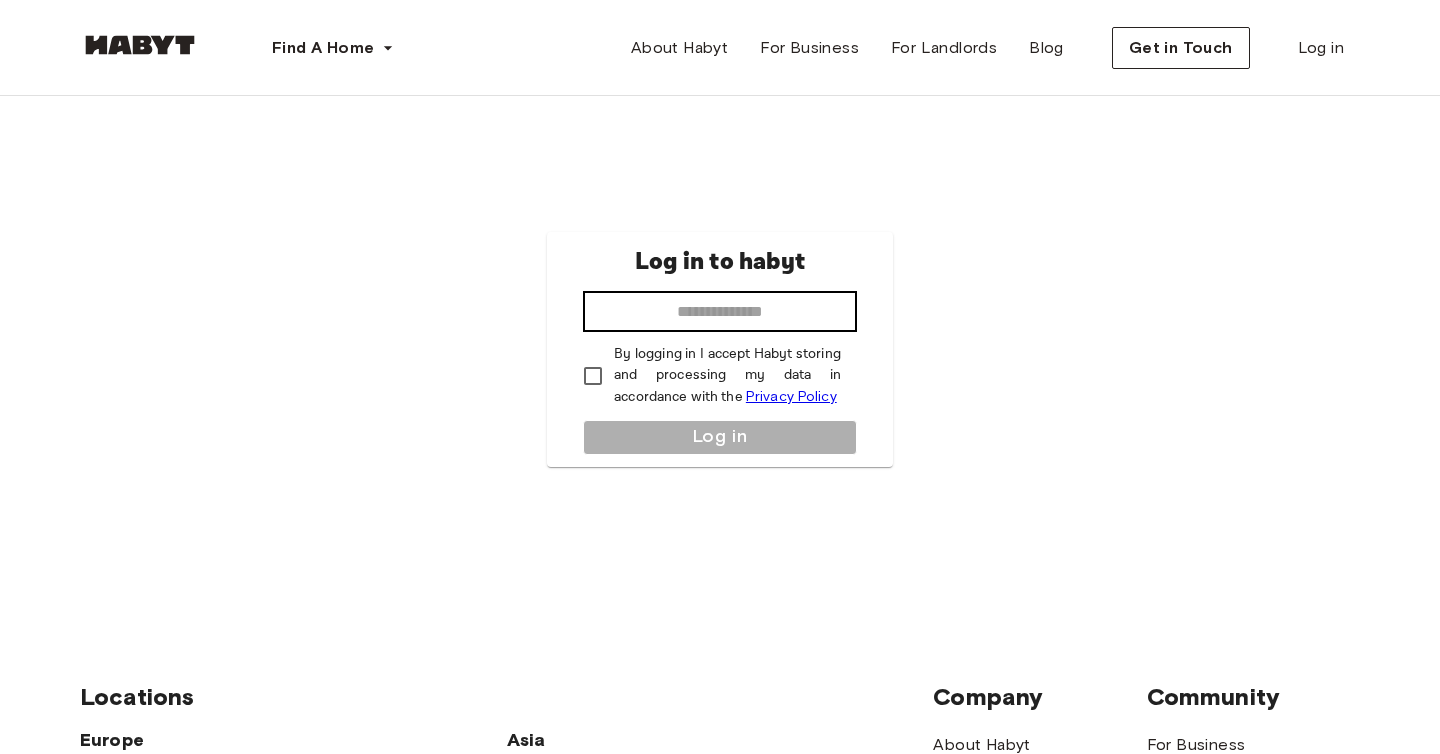 scroll, scrollTop: 0, scrollLeft: 0, axis: both 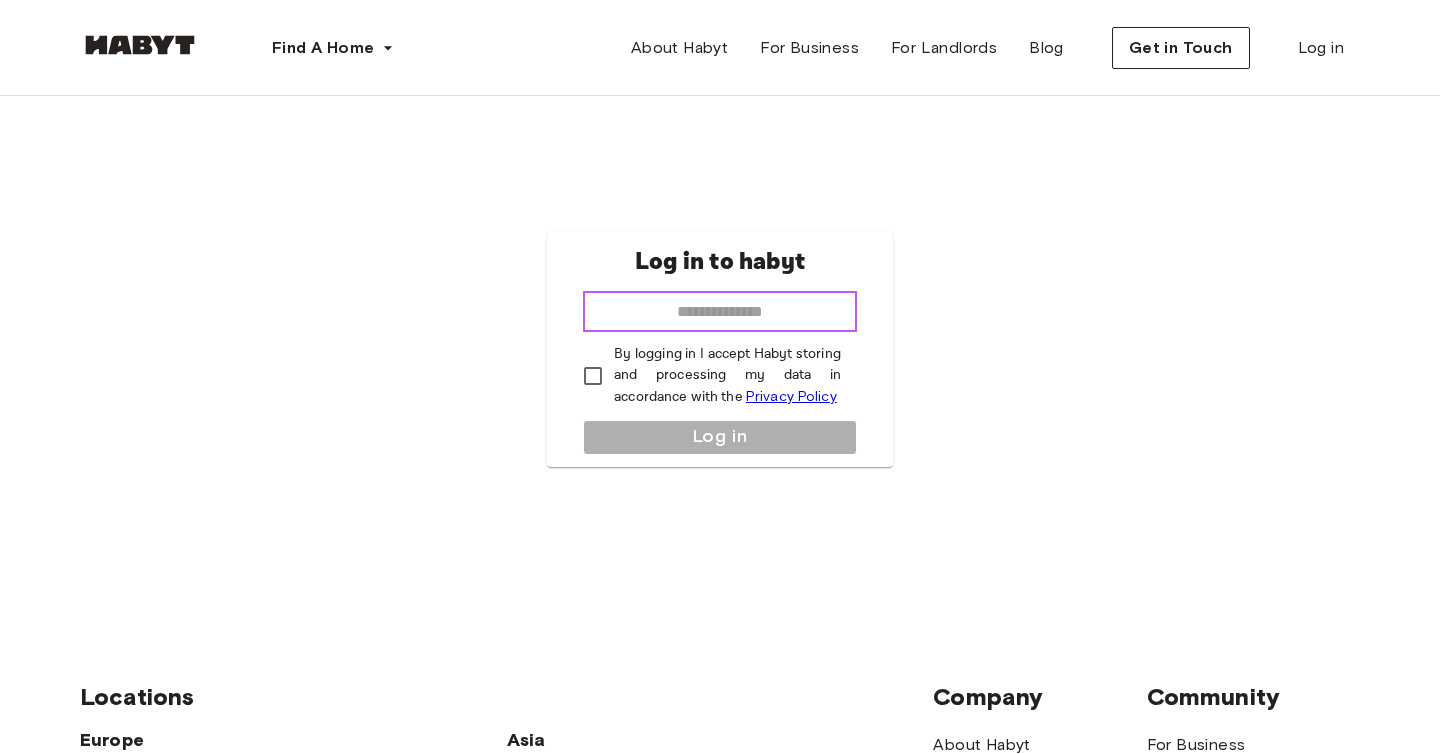 click at bounding box center (720, 312) 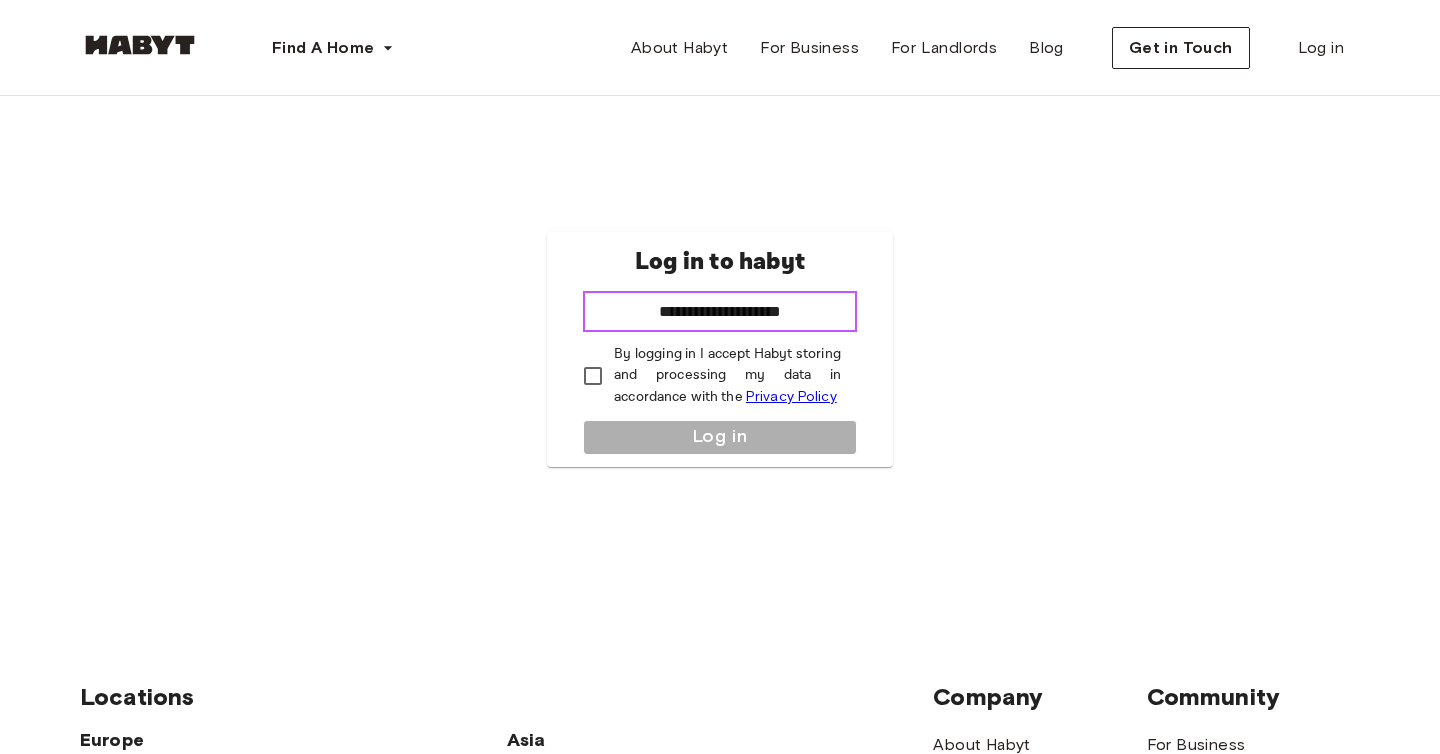 type on "**********" 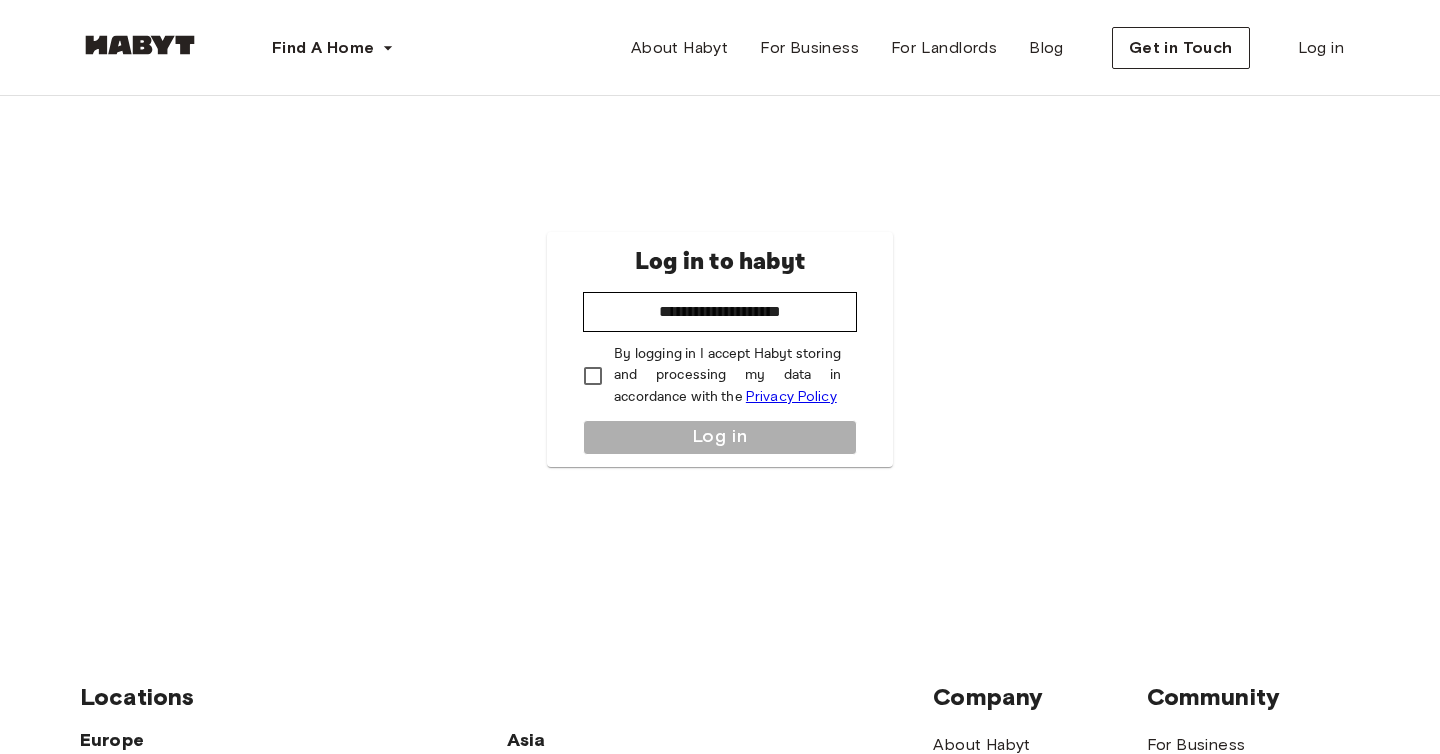 click on "By logging in I accept Habyt storing and processing my data in accordance with the   Privacy Policy" at bounding box center (727, 376) 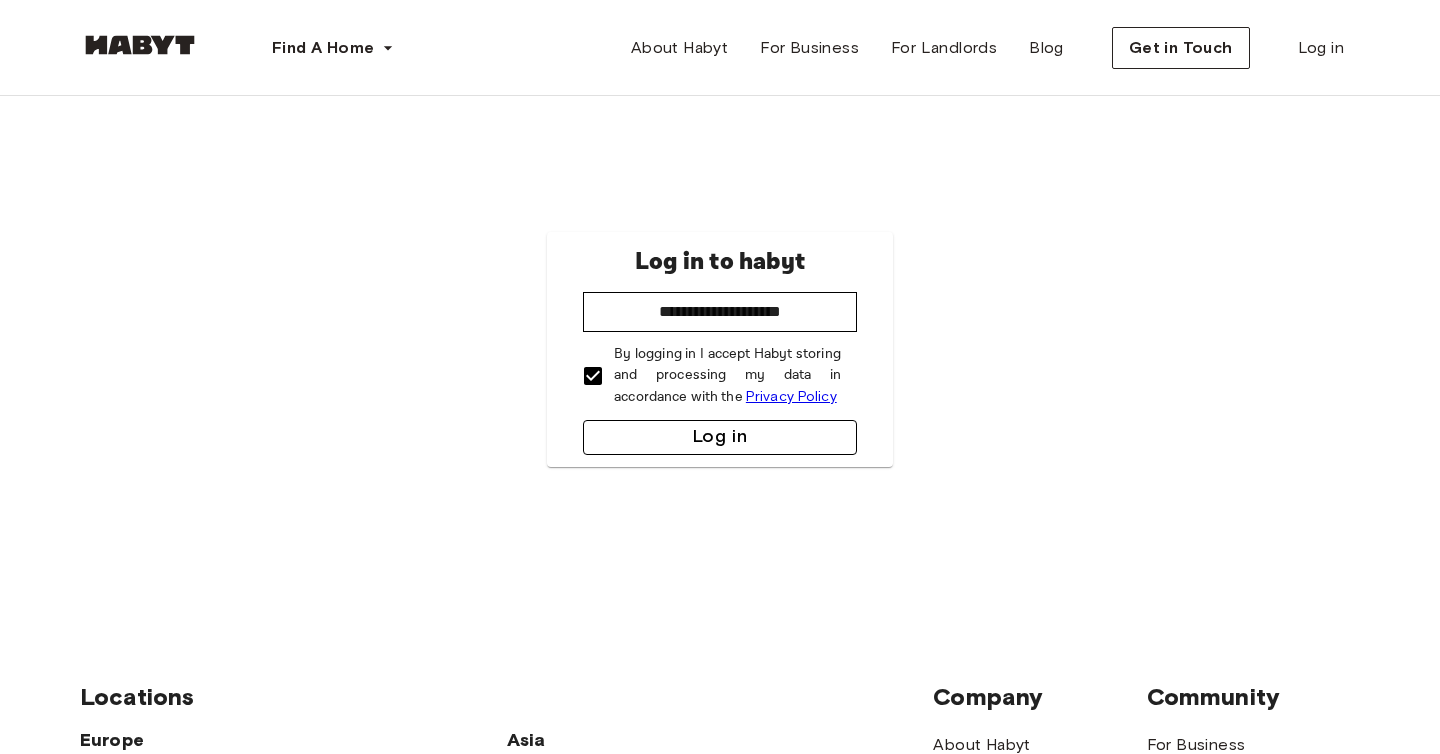 click on "Log in" at bounding box center (720, 437) 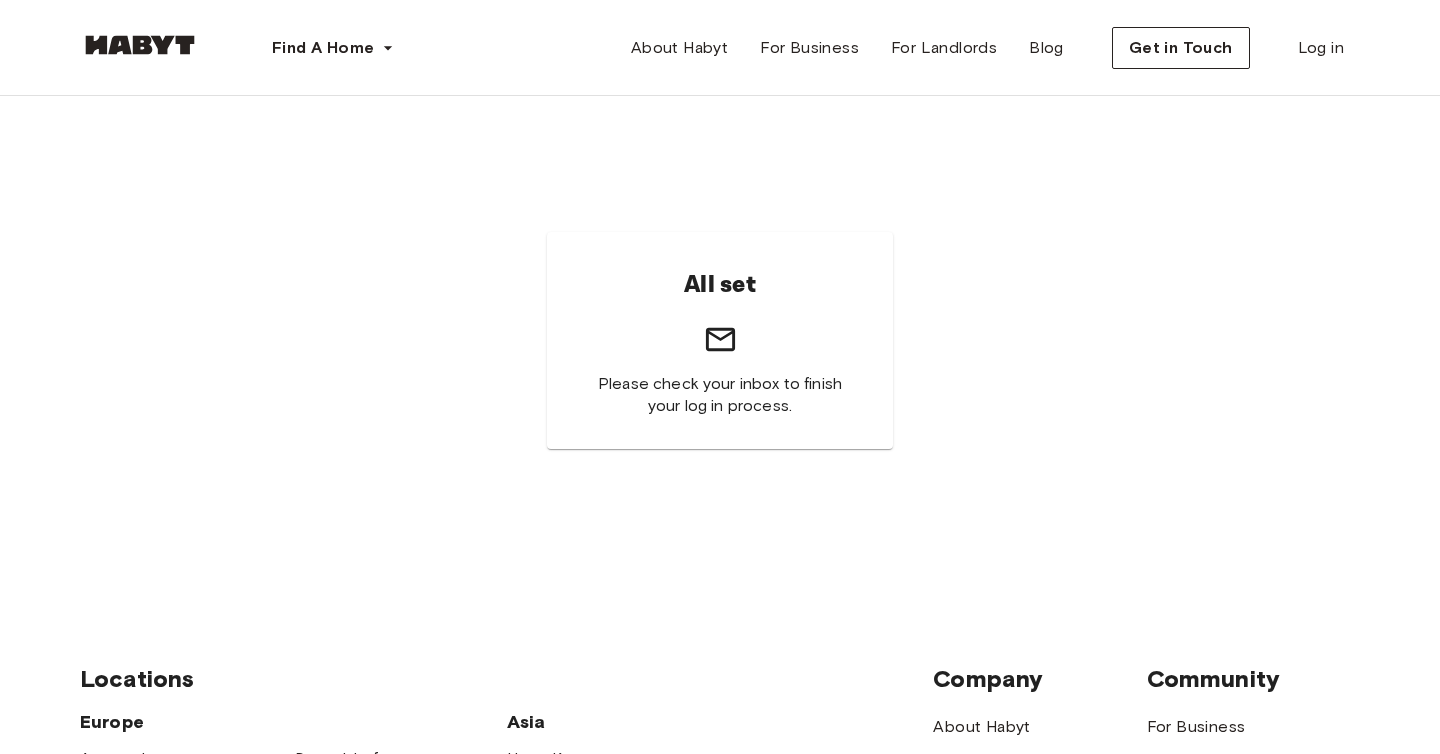 scroll, scrollTop: 0, scrollLeft: 0, axis: both 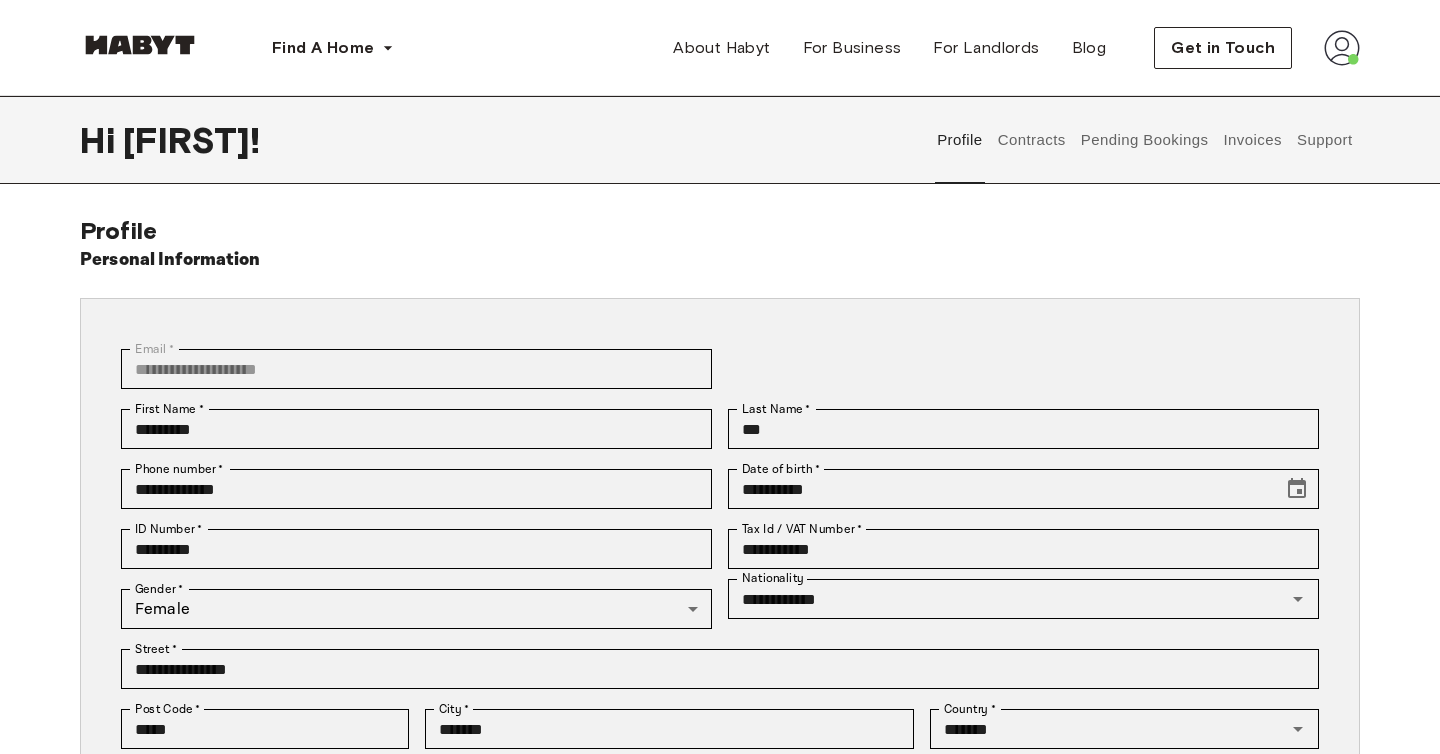 click on "Profile Contracts Pending Bookings Invoices Support" at bounding box center [1145, 140] 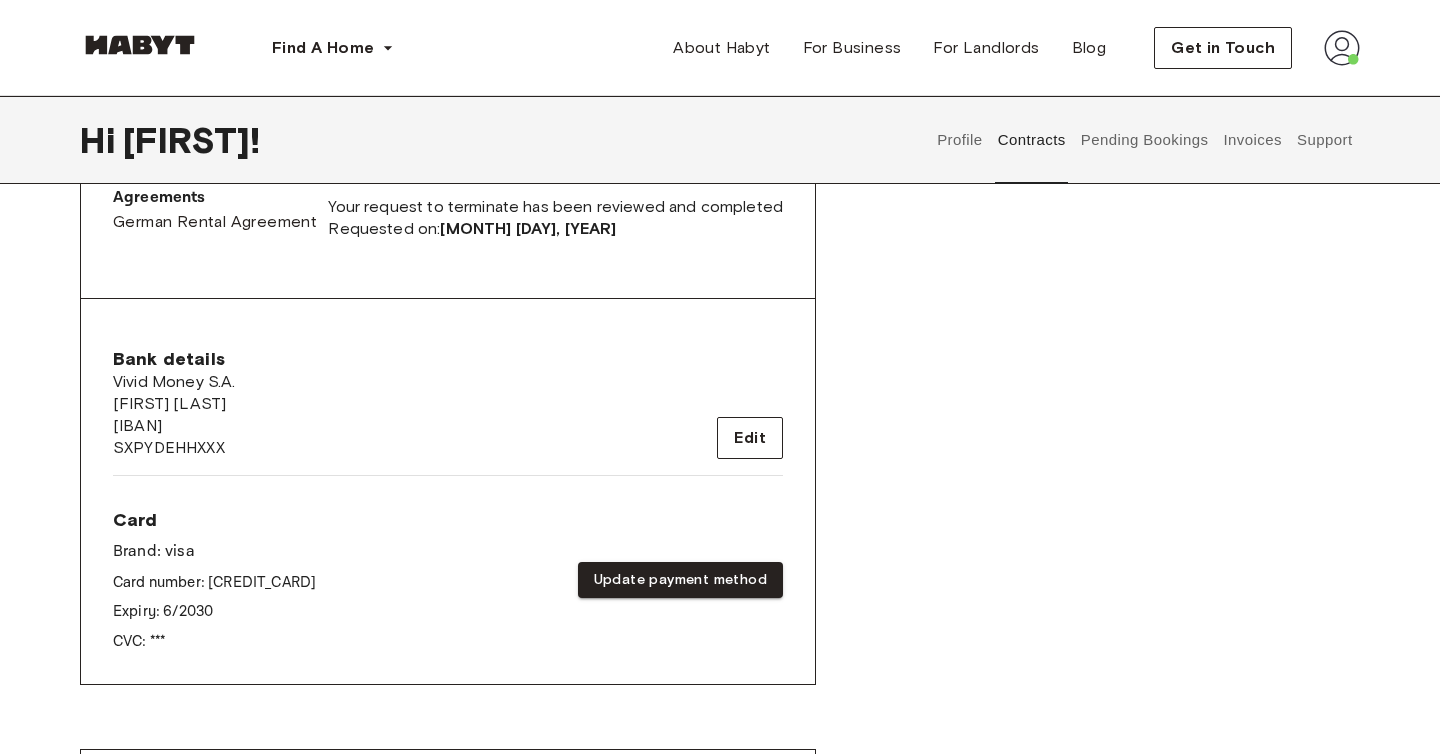 scroll, scrollTop: 689, scrollLeft: 0, axis: vertical 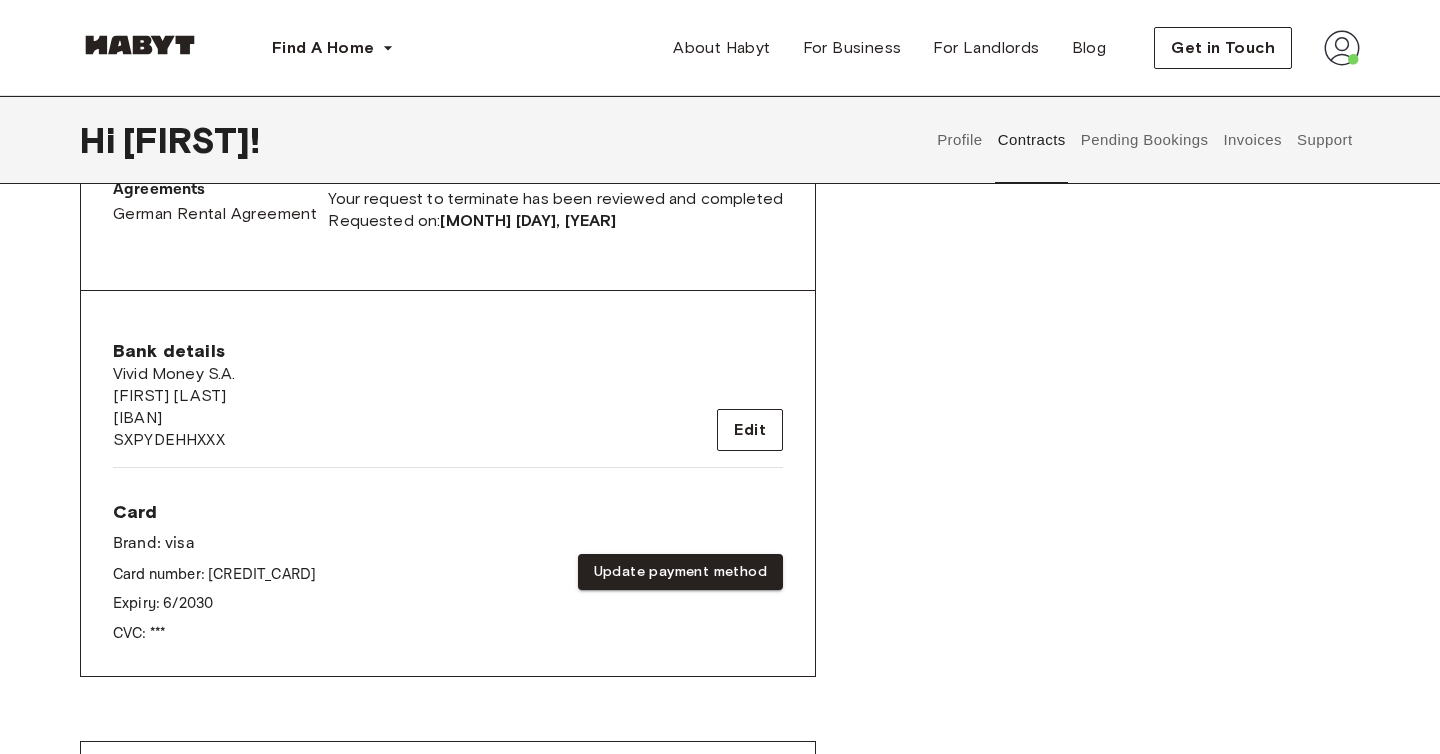 click on "Support" at bounding box center (1324, 140) 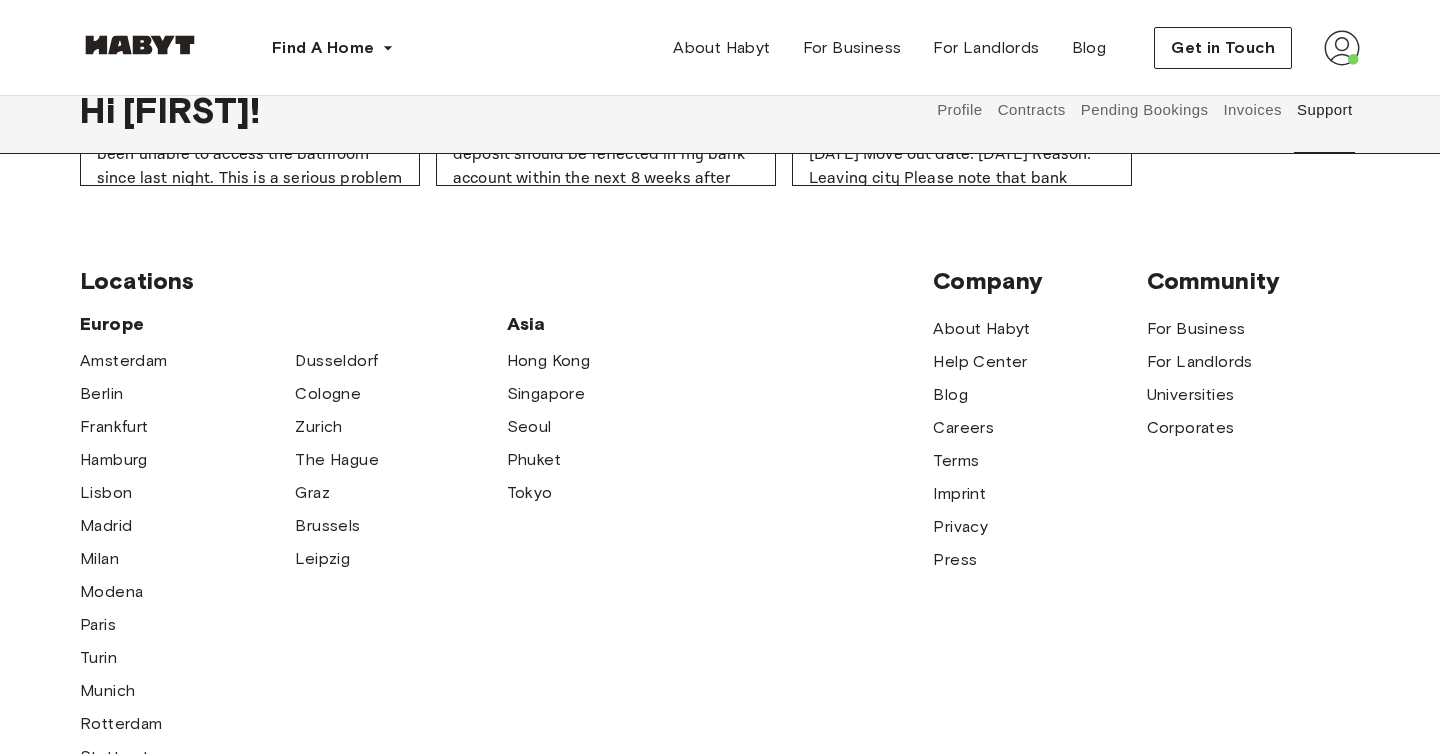 scroll, scrollTop: 0, scrollLeft: 0, axis: both 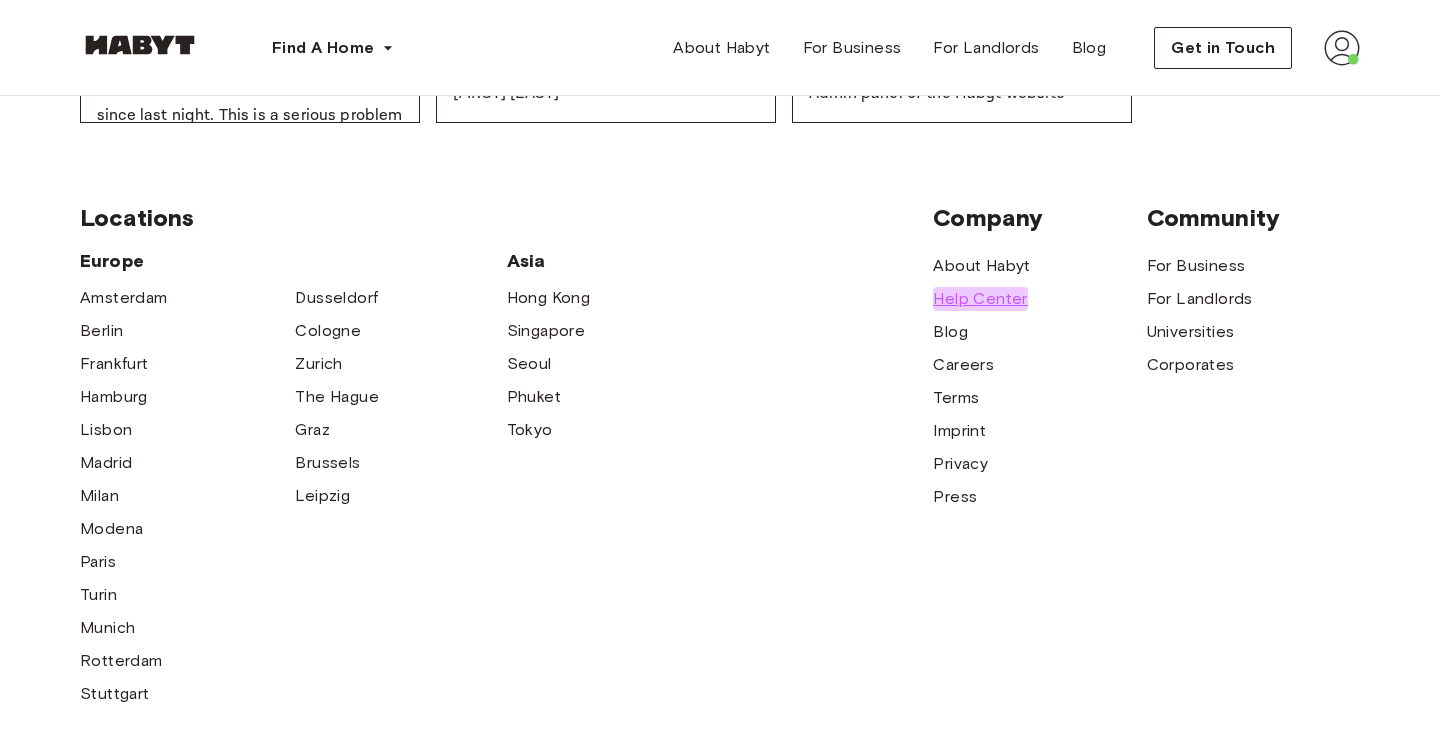 click on "Help Center" at bounding box center (980, 299) 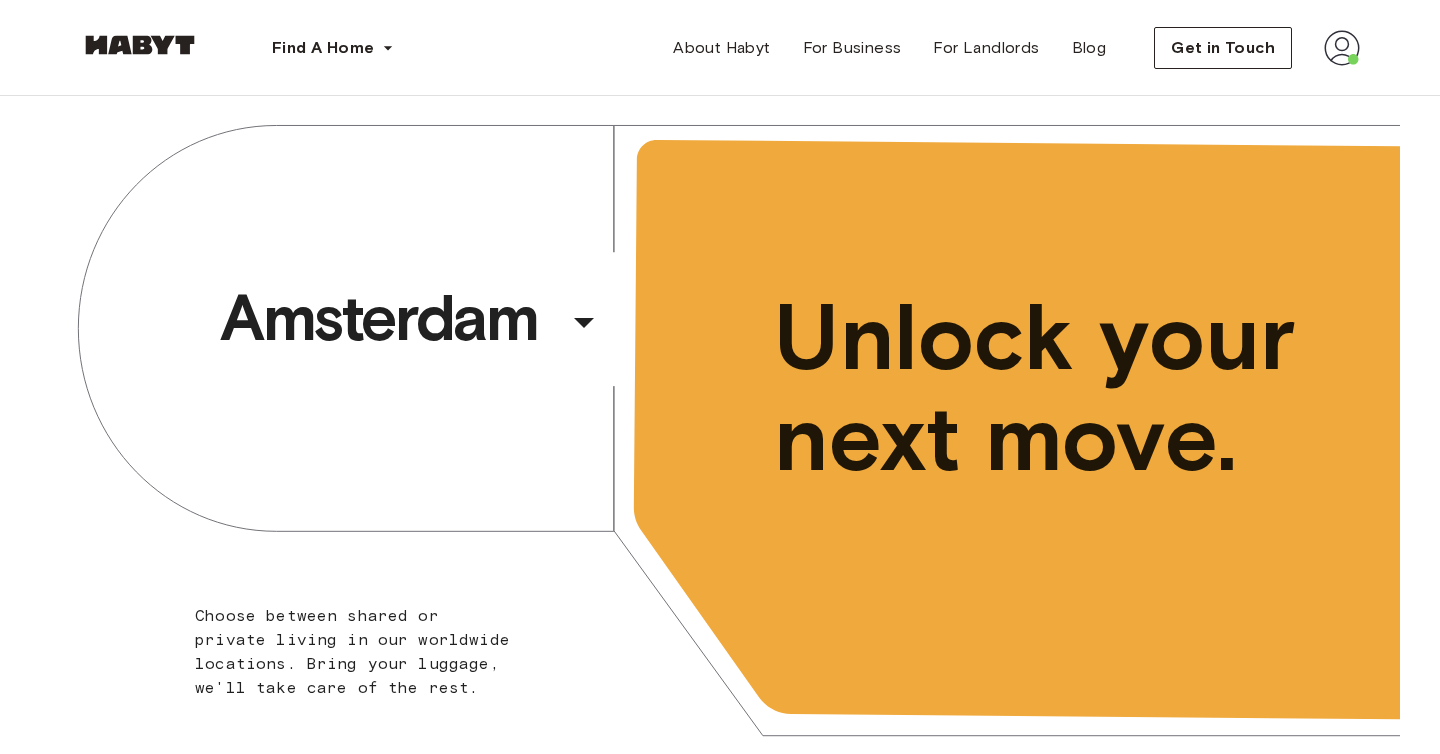 scroll, scrollTop: 0, scrollLeft: 0, axis: both 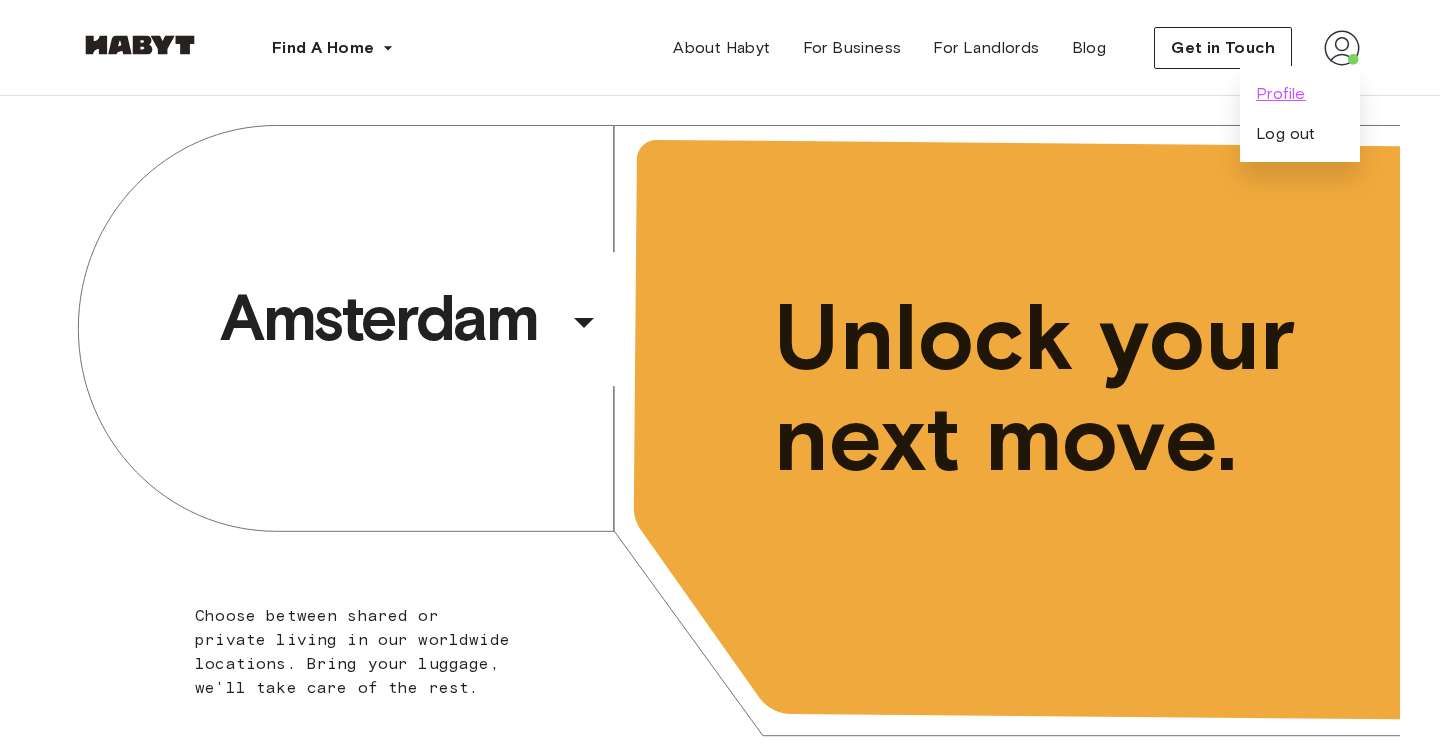 click on "Profile" at bounding box center (1281, 94) 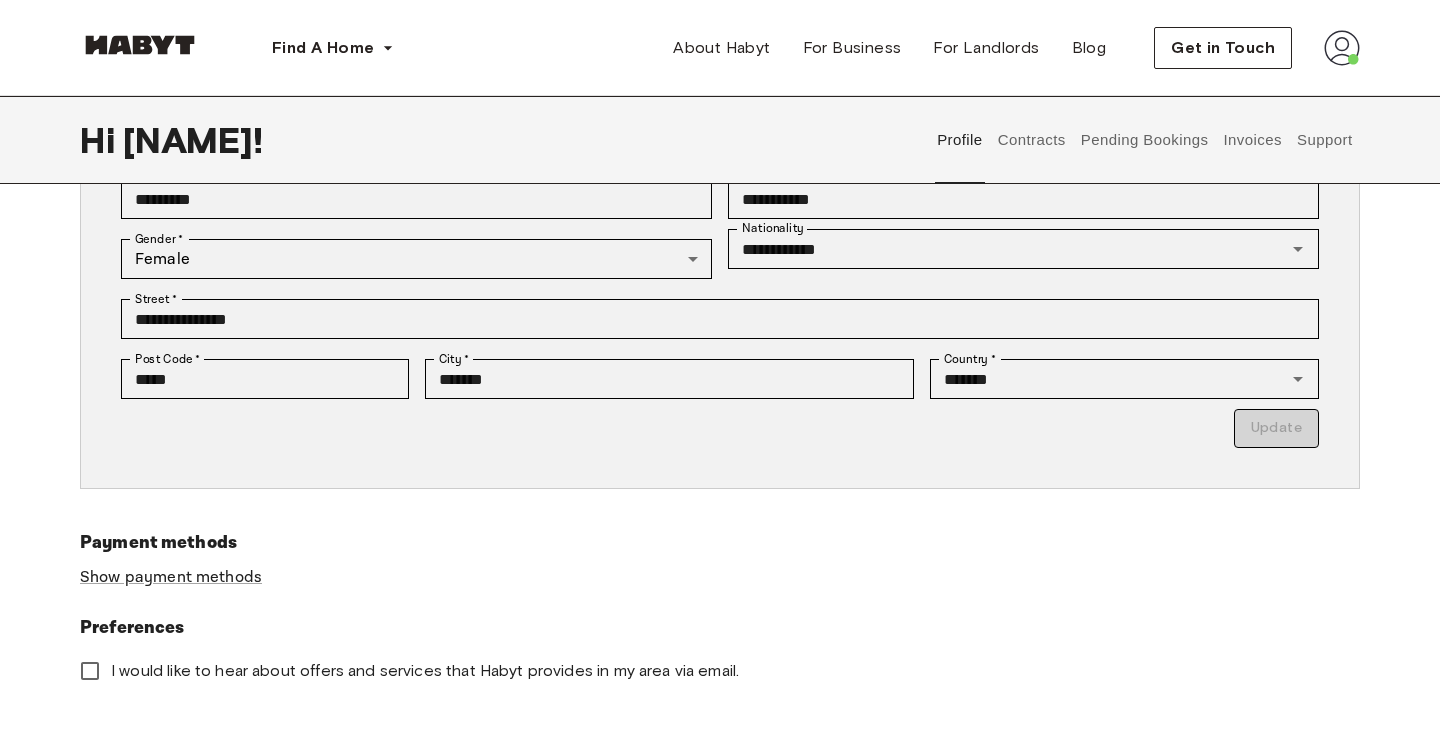 scroll, scrollTop: 353, scrollLeft: 0, axis: vertical 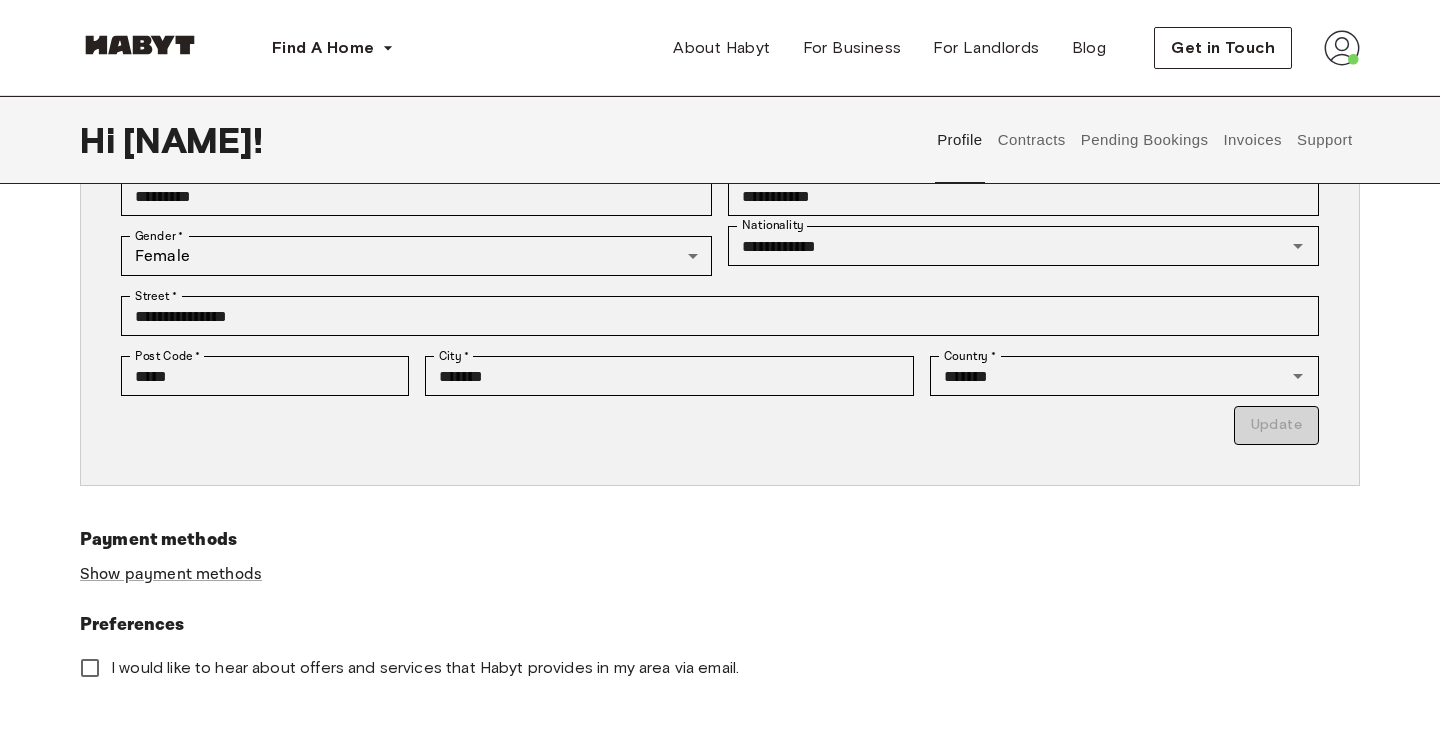 click on "Contracts" at bounding box center [1031, 140] 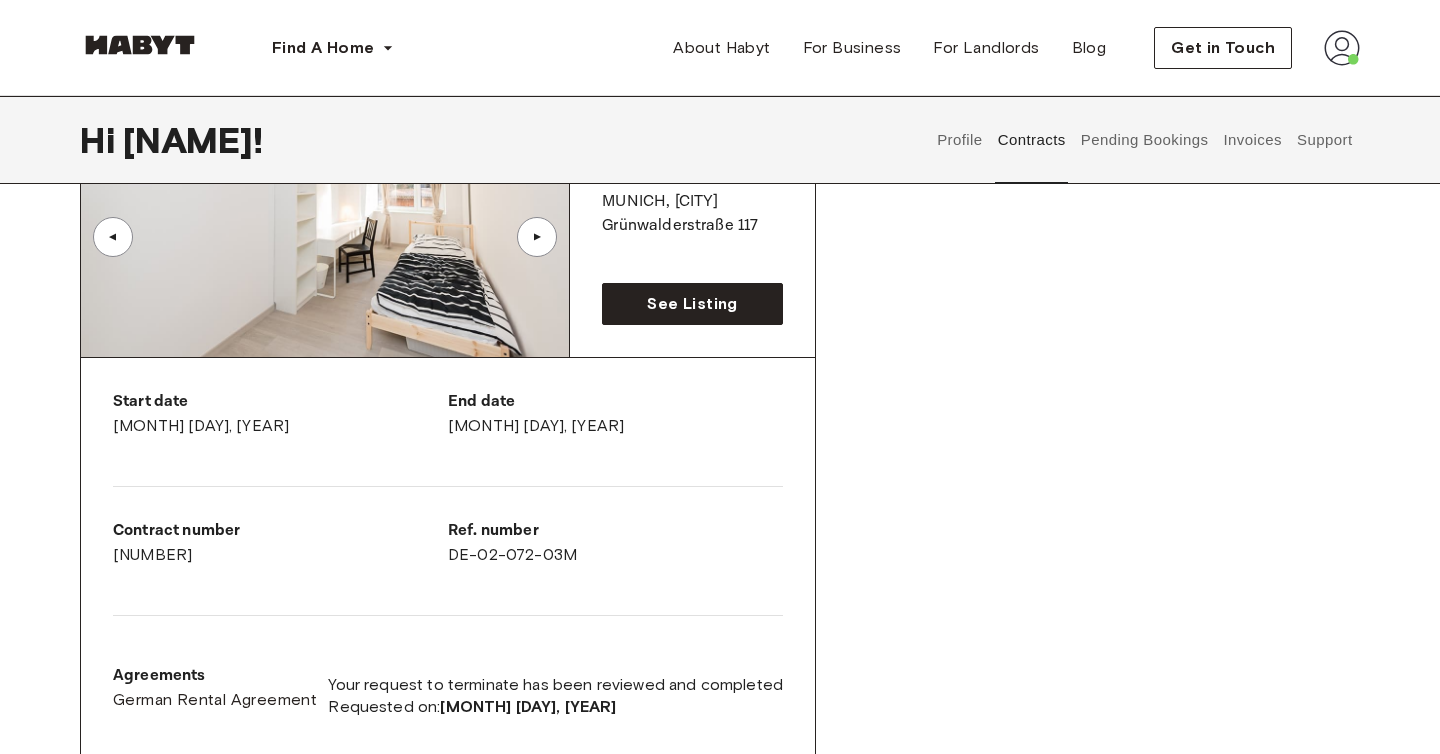 scroll, scrollTop: 212, scrollLeft: 0, axis: vertical 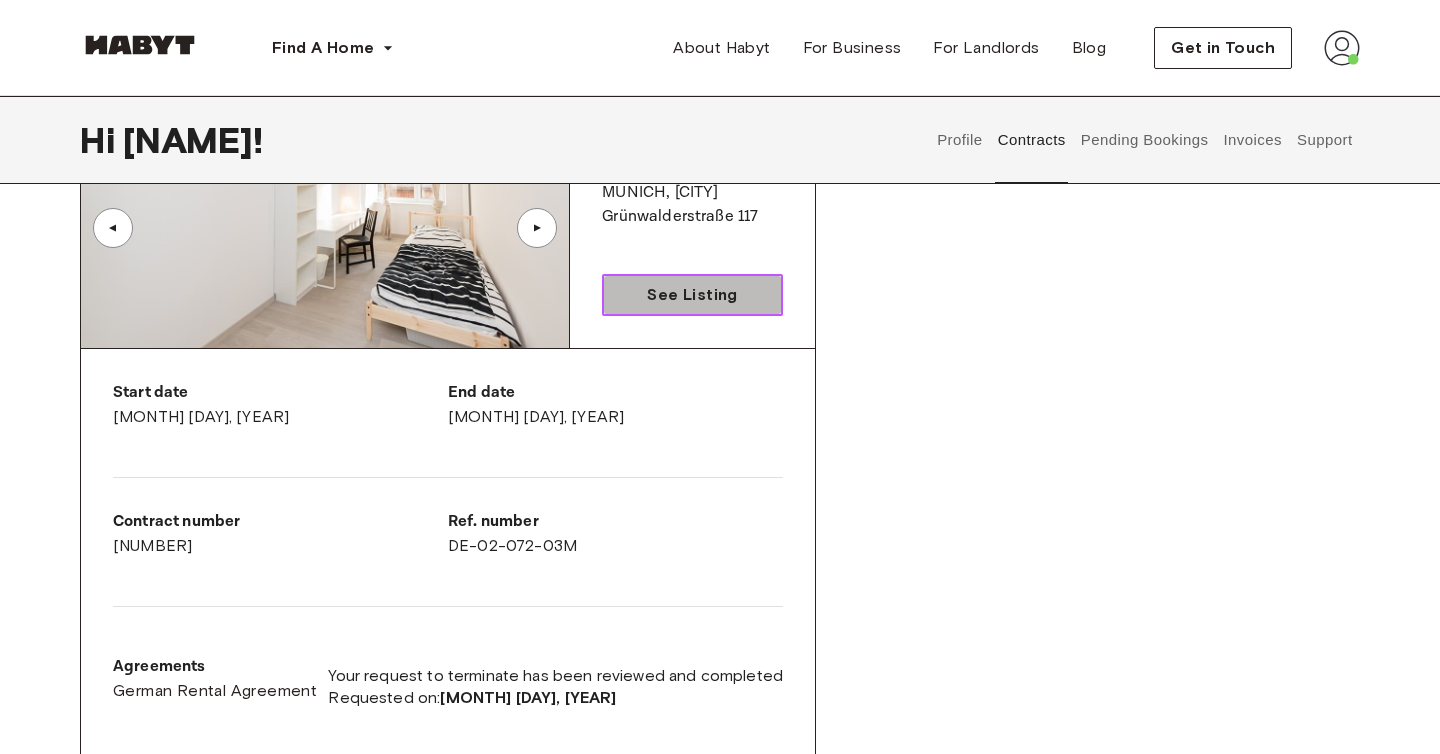 click on "See Listing" at bounding box center [692, 295] 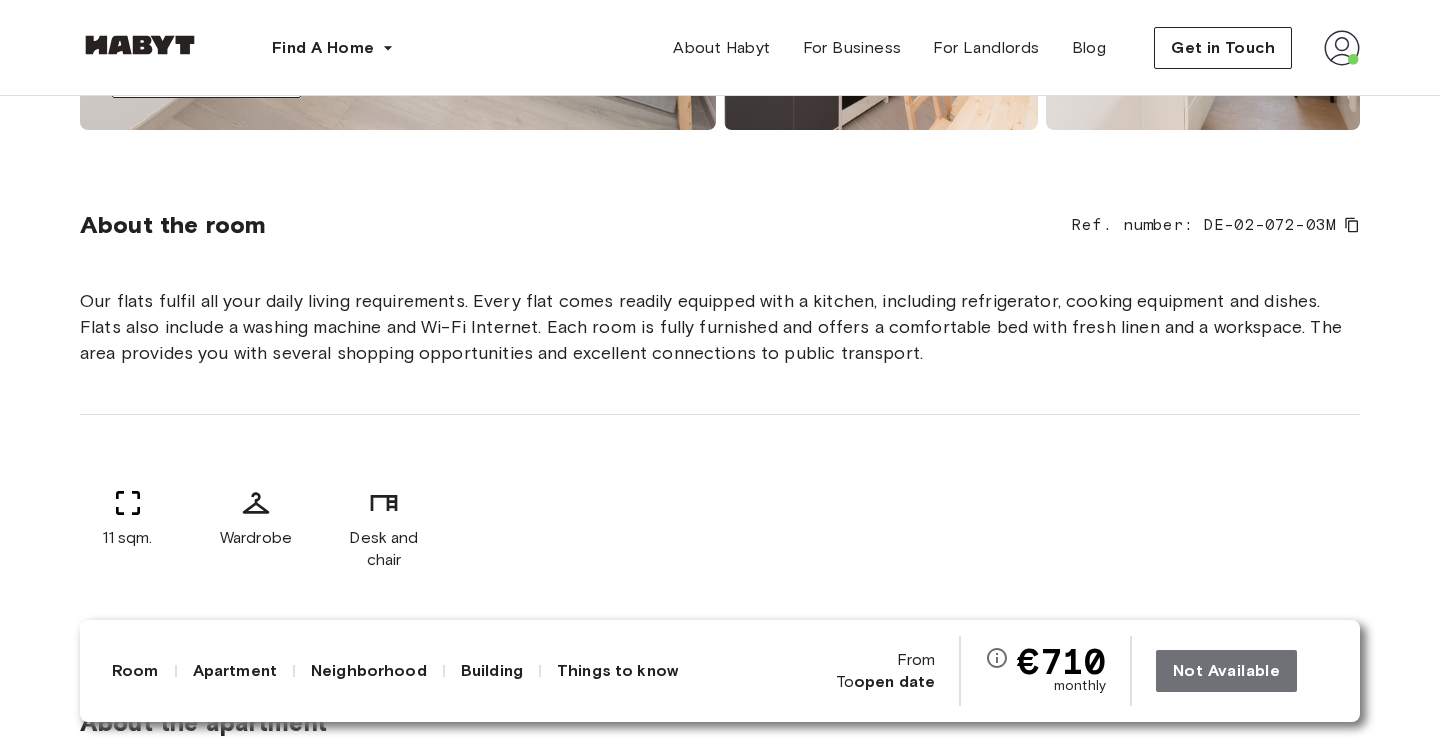 scroll, scrollTop: 0, scrollLeft: 0, axis: both 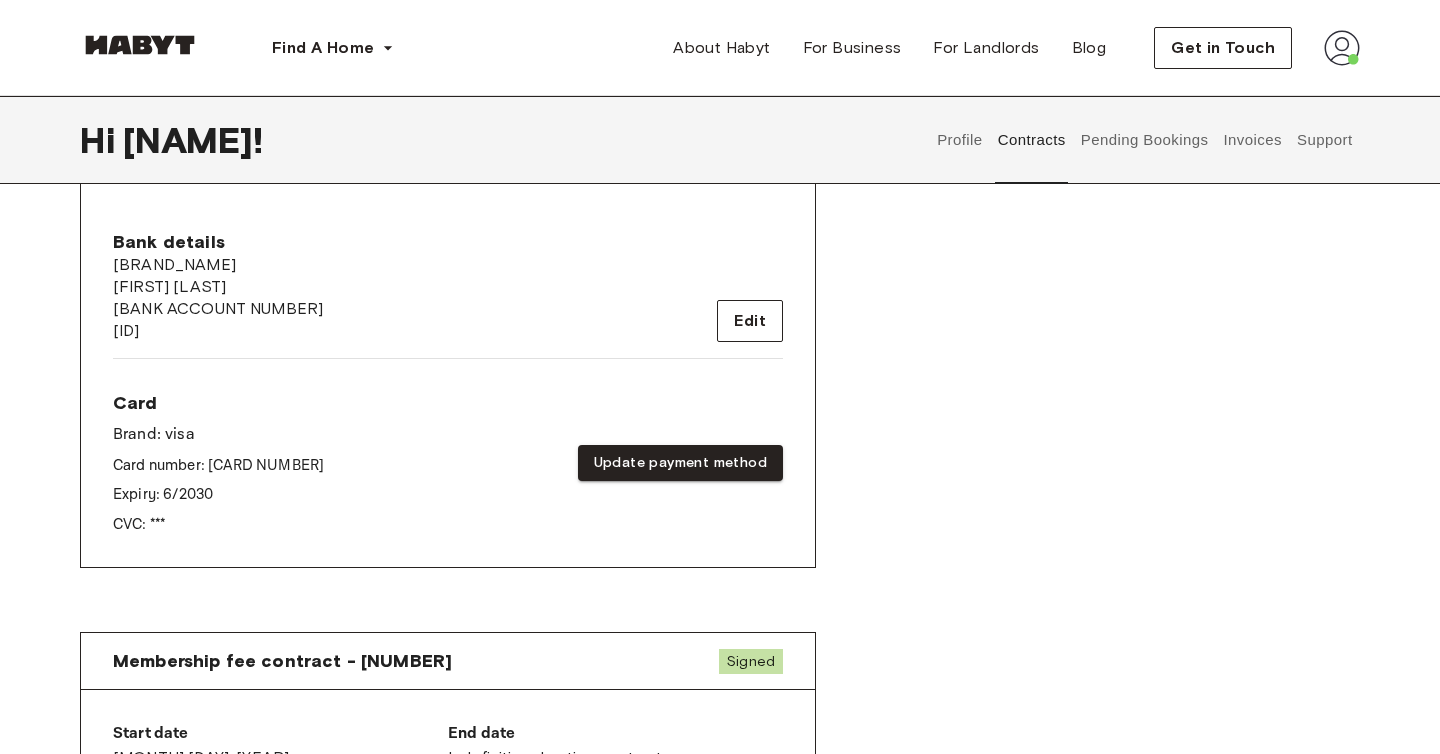 click on "Invoices" at bounding box center [1252, 140] 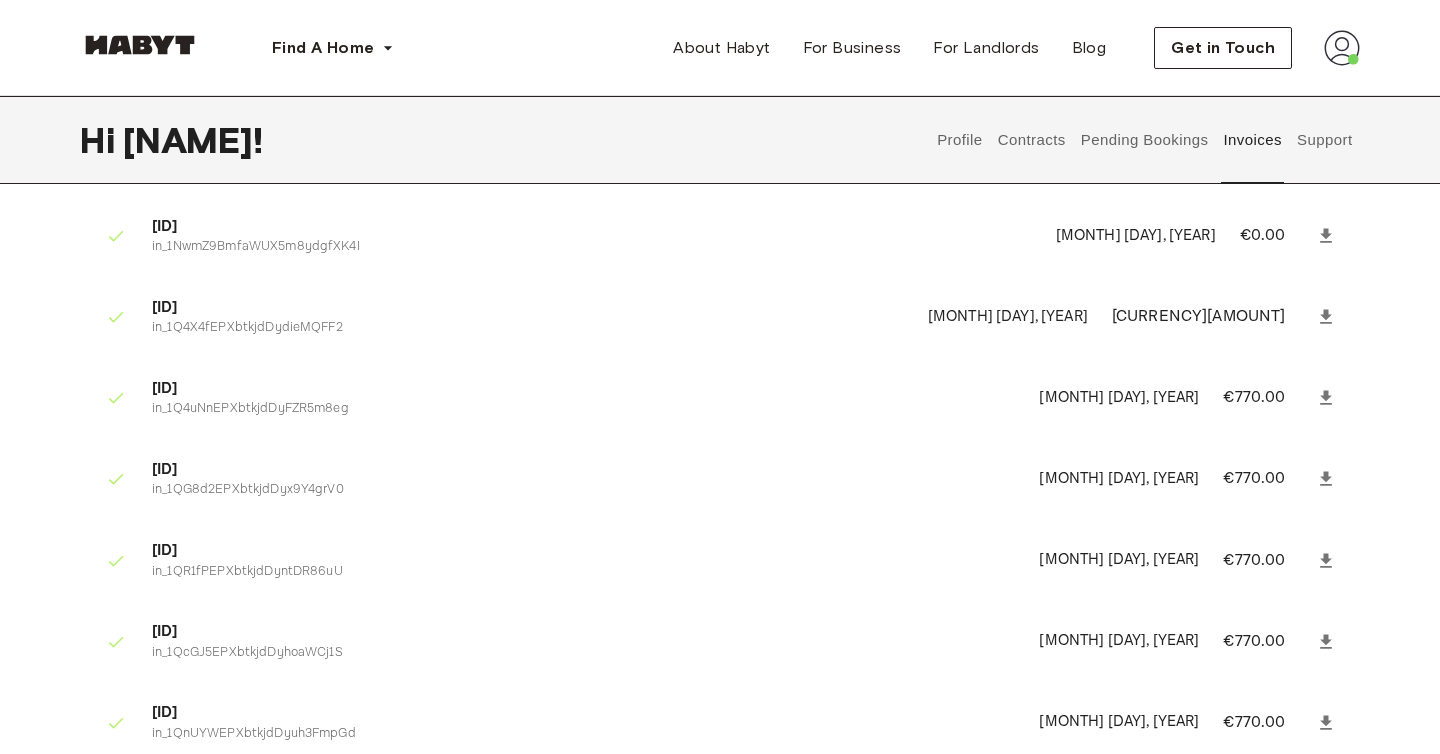 click on "Contracts" at bounding box center [1031, 140] 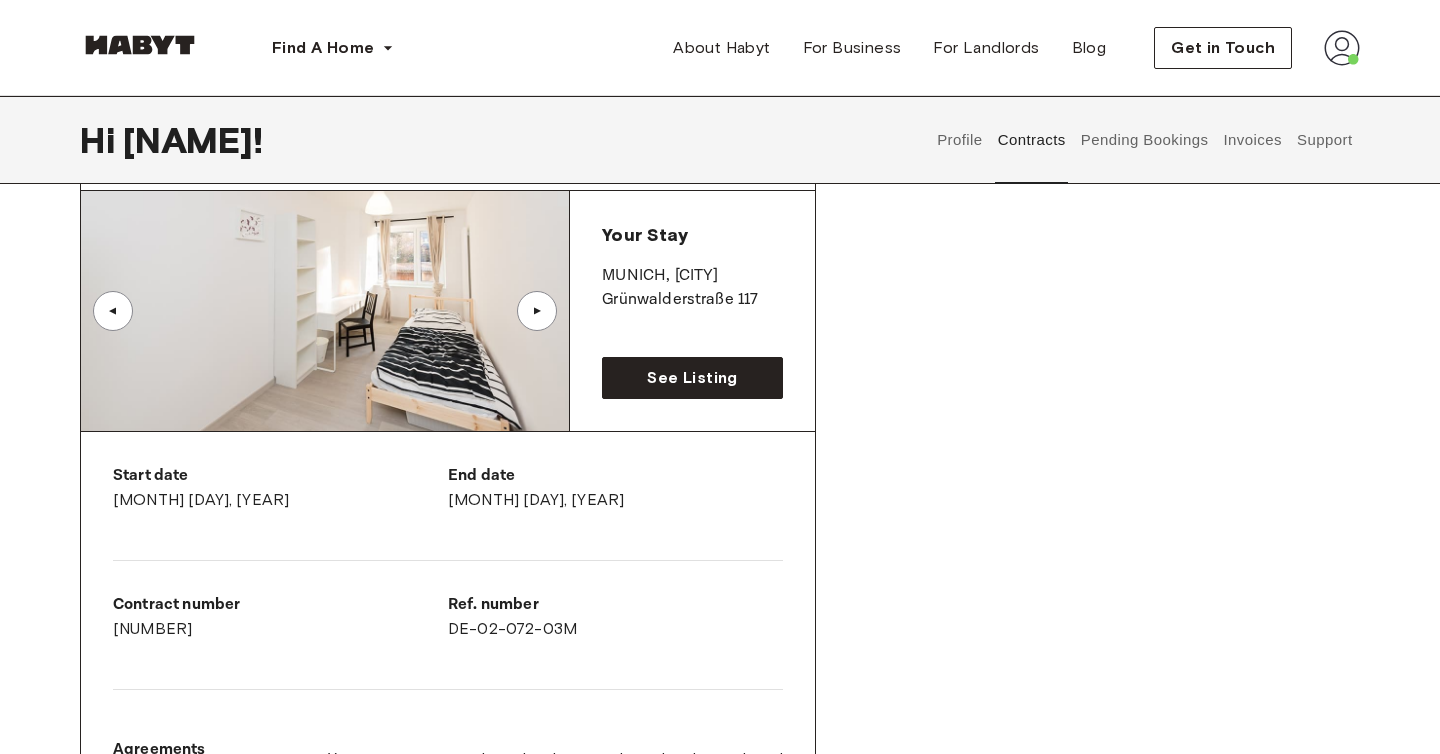 scroll, scrollTop: 154, scrollLeft: 0, axis: vertical 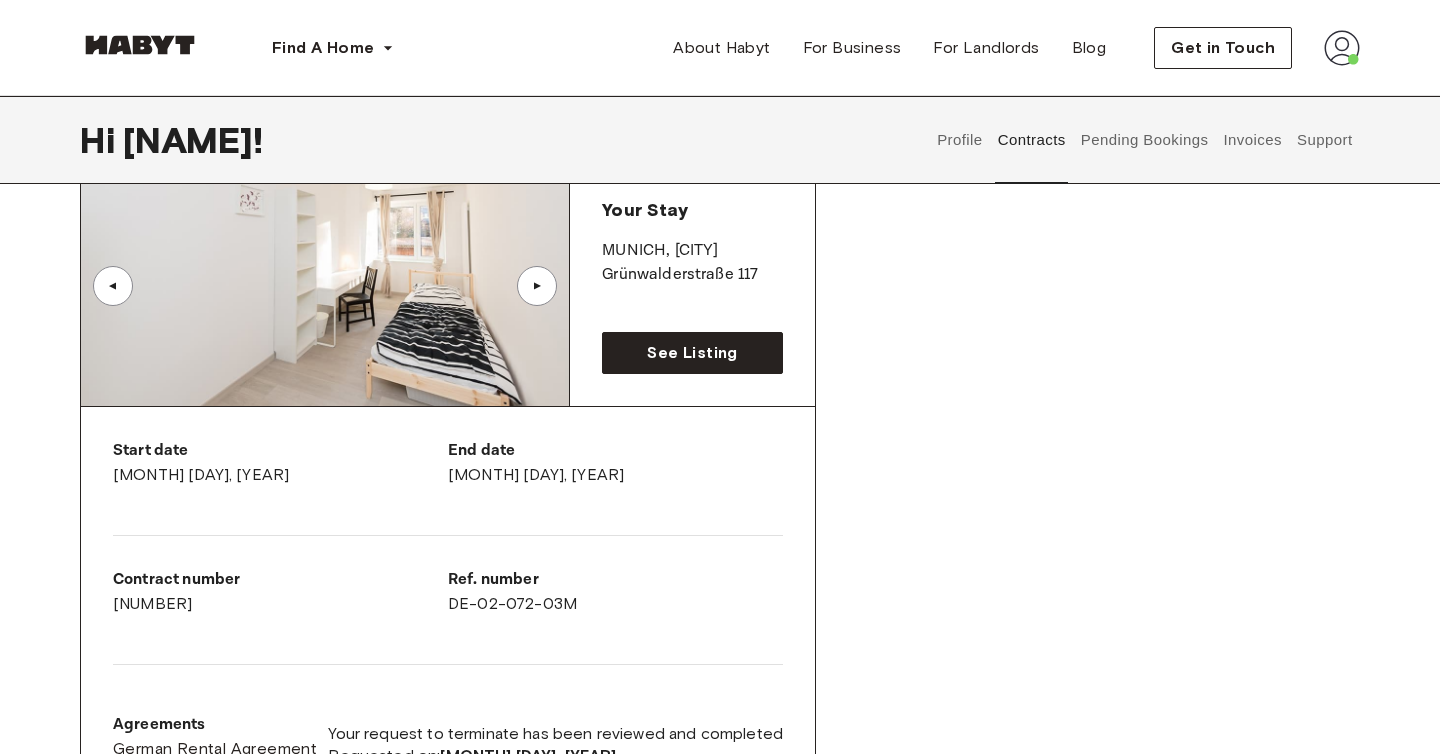 click on "Start date [MONTH] [DAY], [YEAR] End date [MONTH] [DAY], [YEAR] Contract number [NUMBER] Ref. number [REF] Agreements German Rental Agreement Your request to terminate has been reviewed and completed Requested on:  [MONTH] [DAY], [YEAR]" at bounding box center [448, 616] 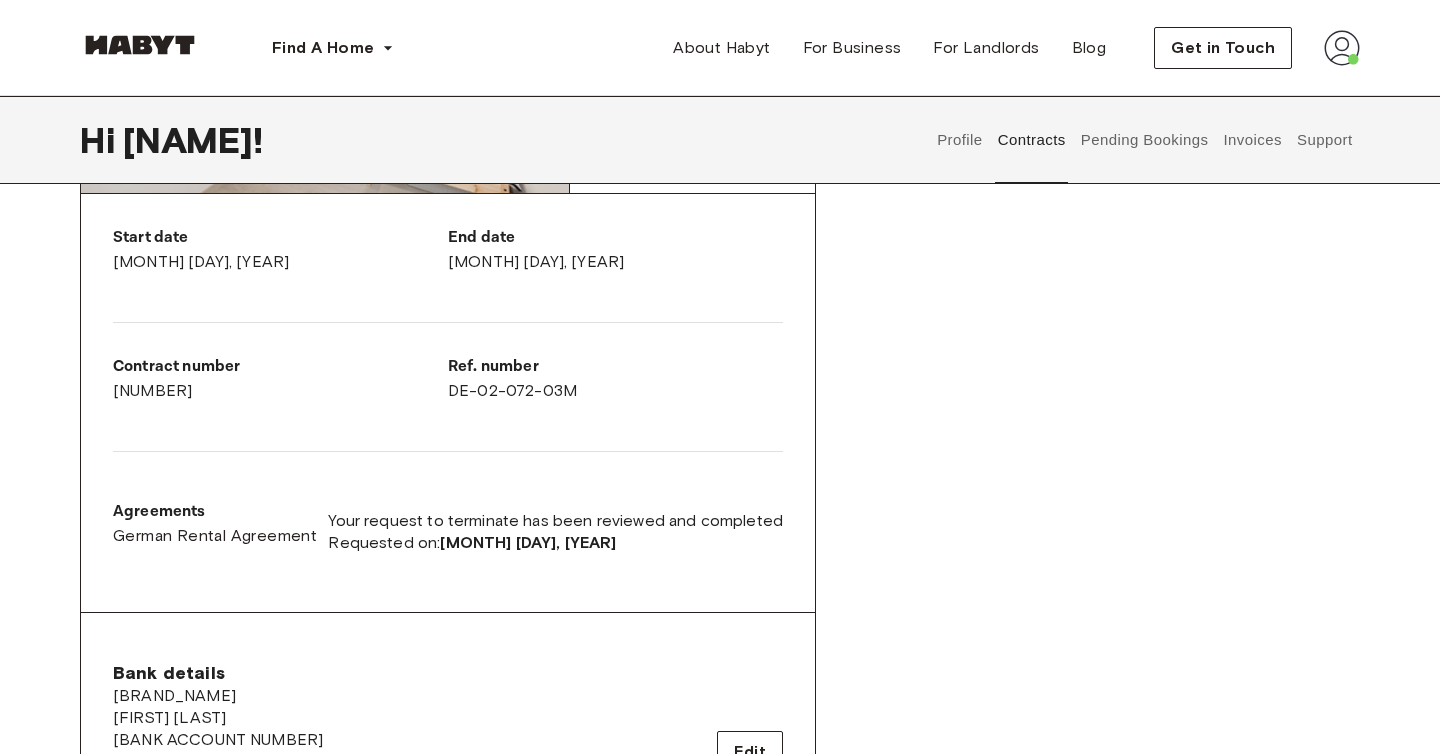 scroll, scrollTop: 369, scrollLeft: 0, axis: vertical 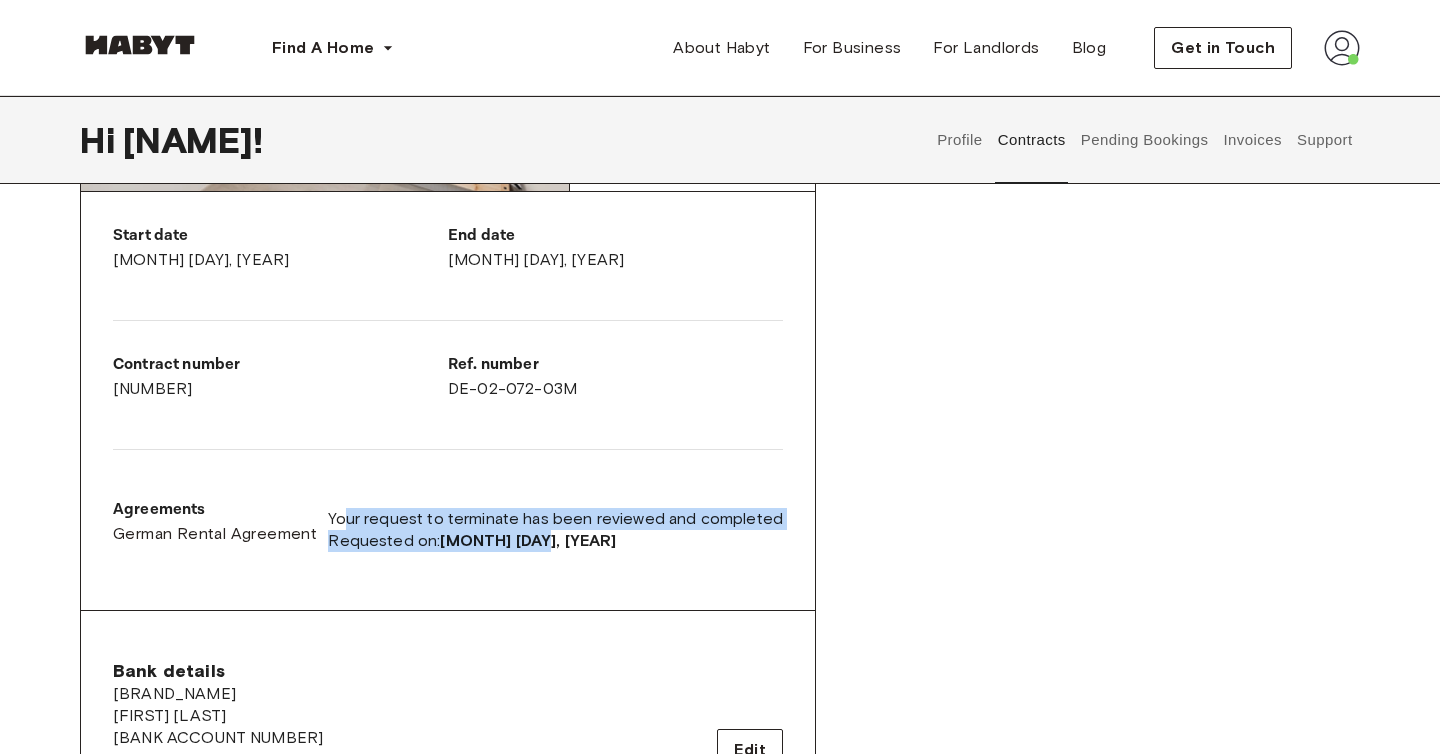 drag, startPoint x: 712, startPoint y: 560, endPoint x: 356, endPoint y: 521, distance: 358.12985 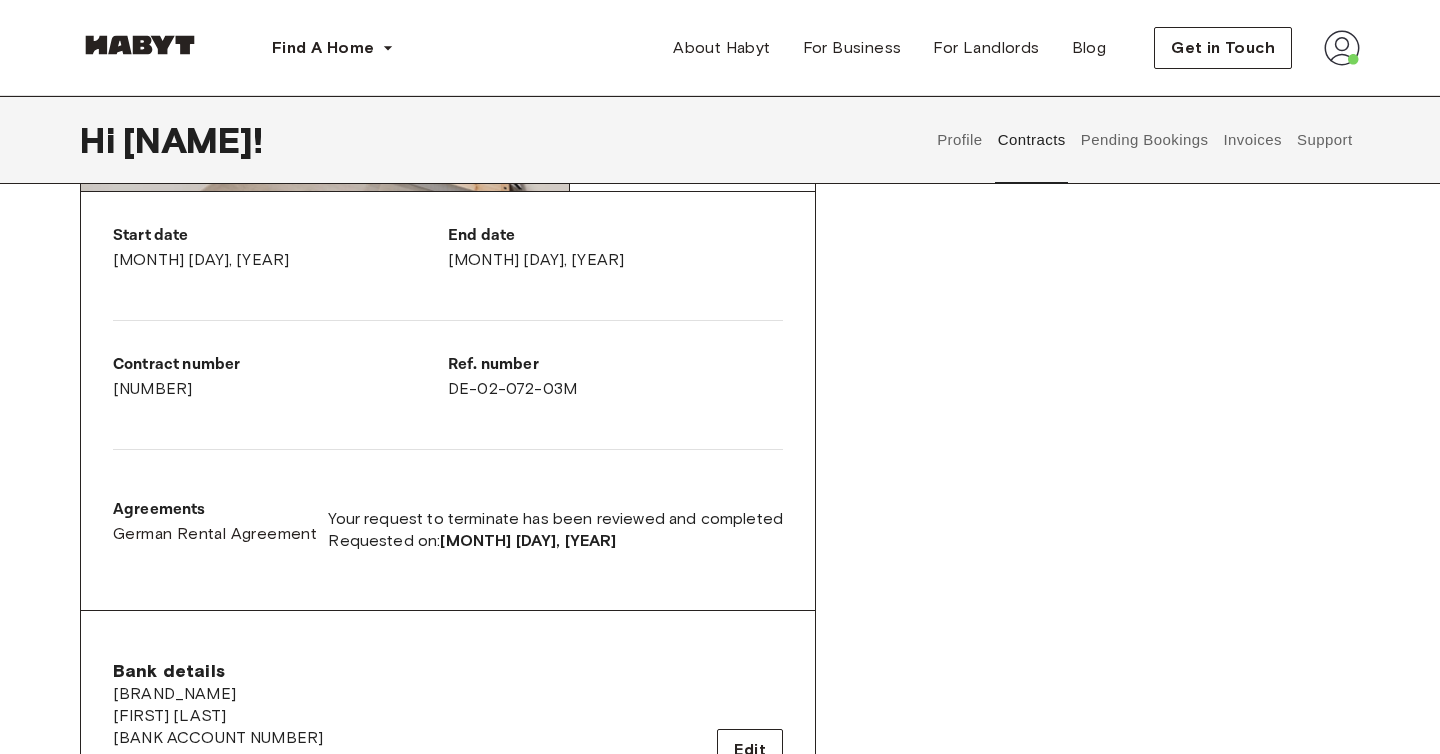 click on "Requested on:  [MONTH] [DAY], [YEAR]" at bounding box center (555, 541) 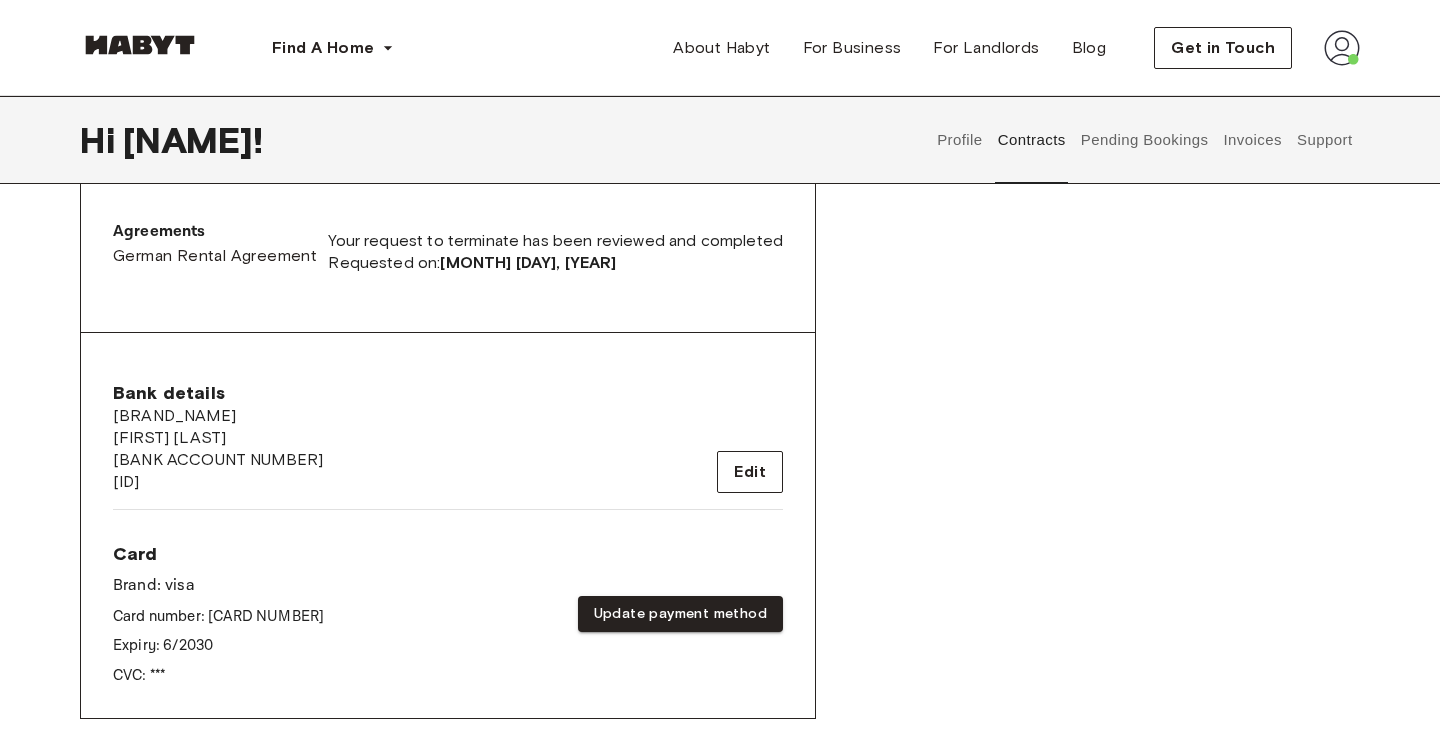 scroll, scrollTop: 613, scrollLeft: 0, axis: vertical 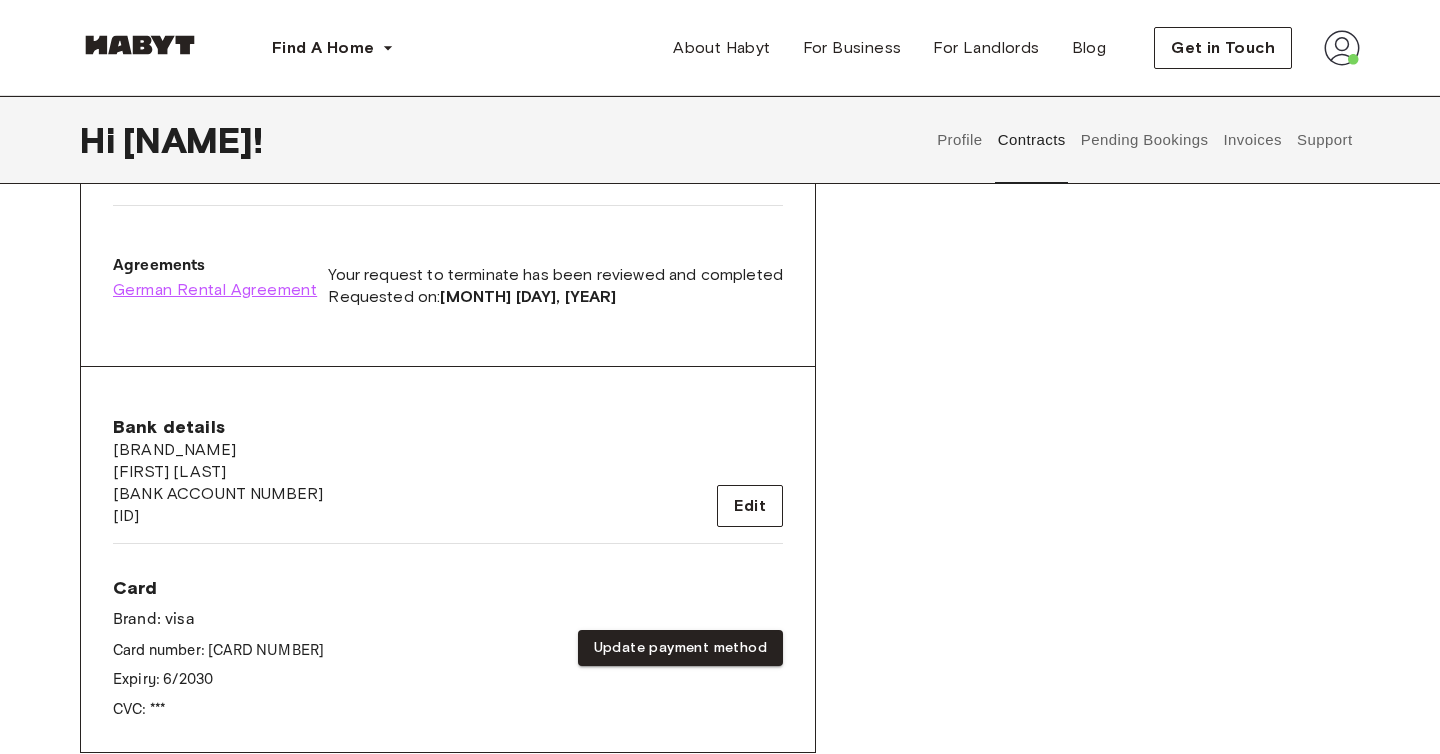 click on "German Rental Agreement" at bounding box center (215, 290) 